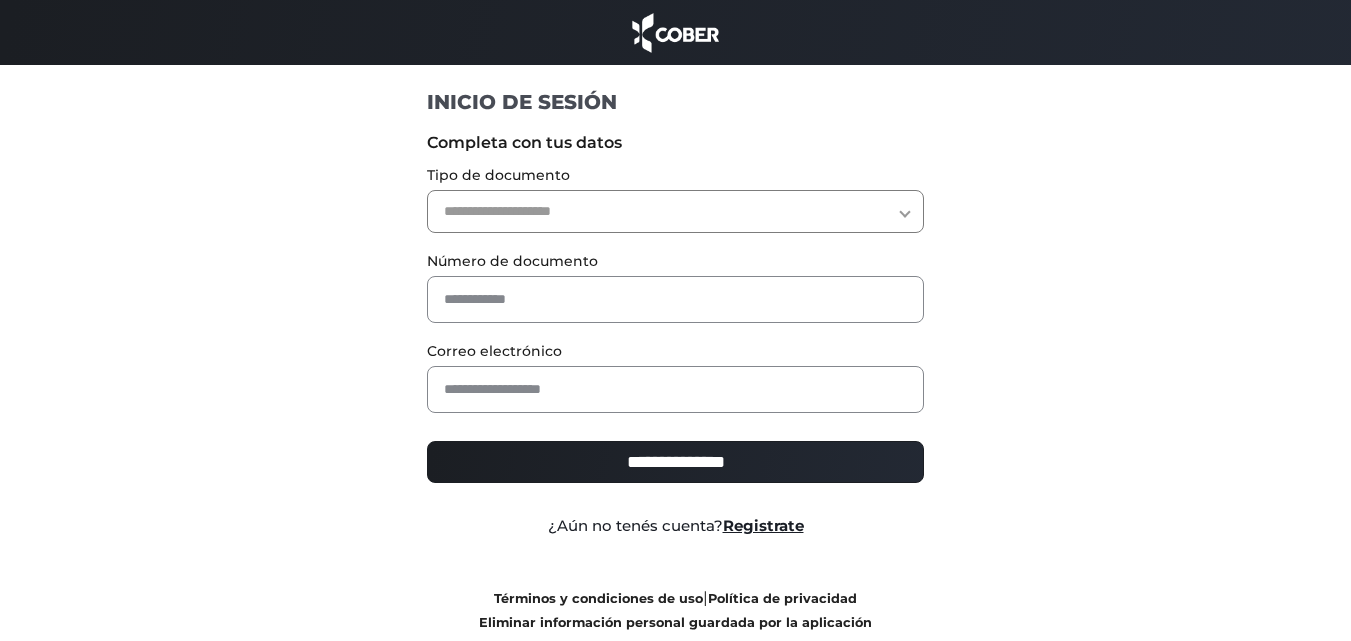scroll, scrollTop: 0, scrollLeft: 0, axis: both 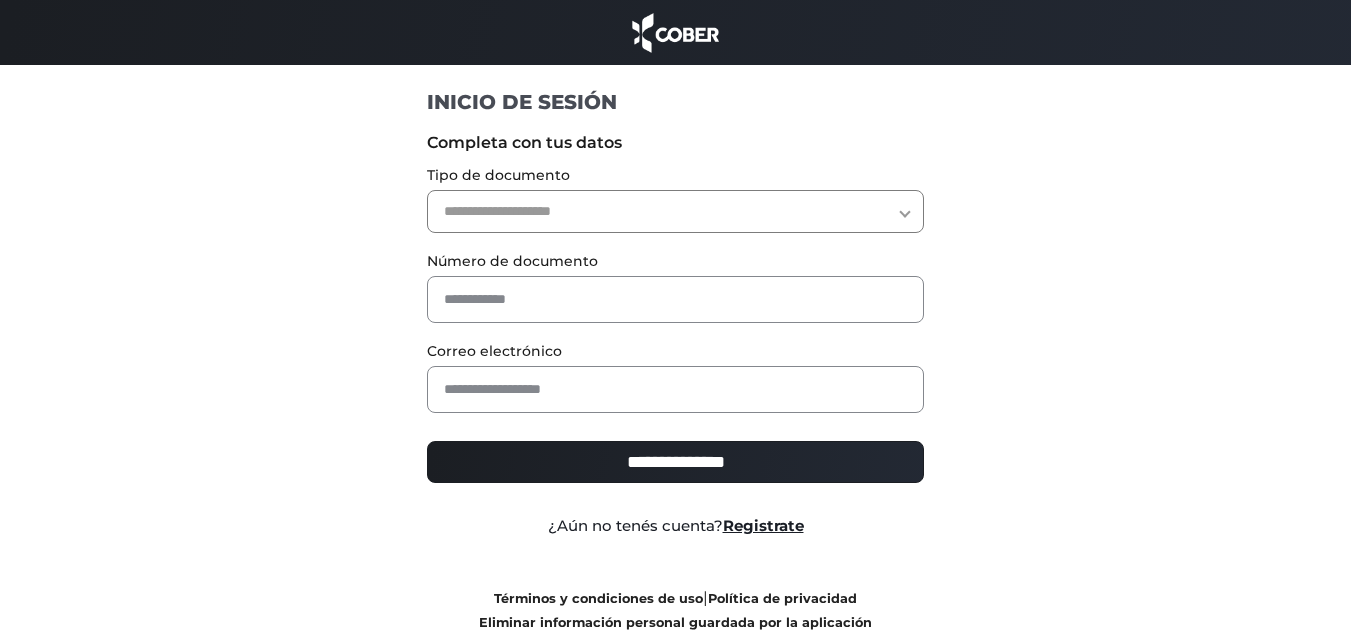 click on "**********" at bounding box center (675, 211) 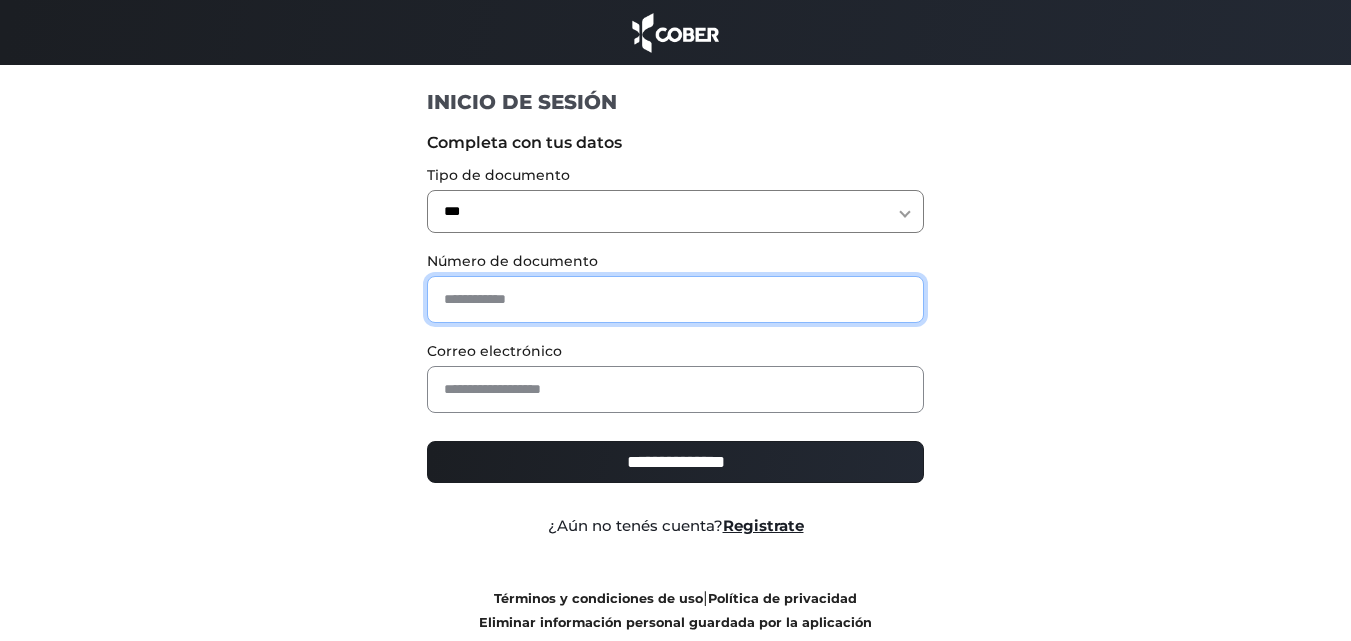 click at bounding box center (675, 299) 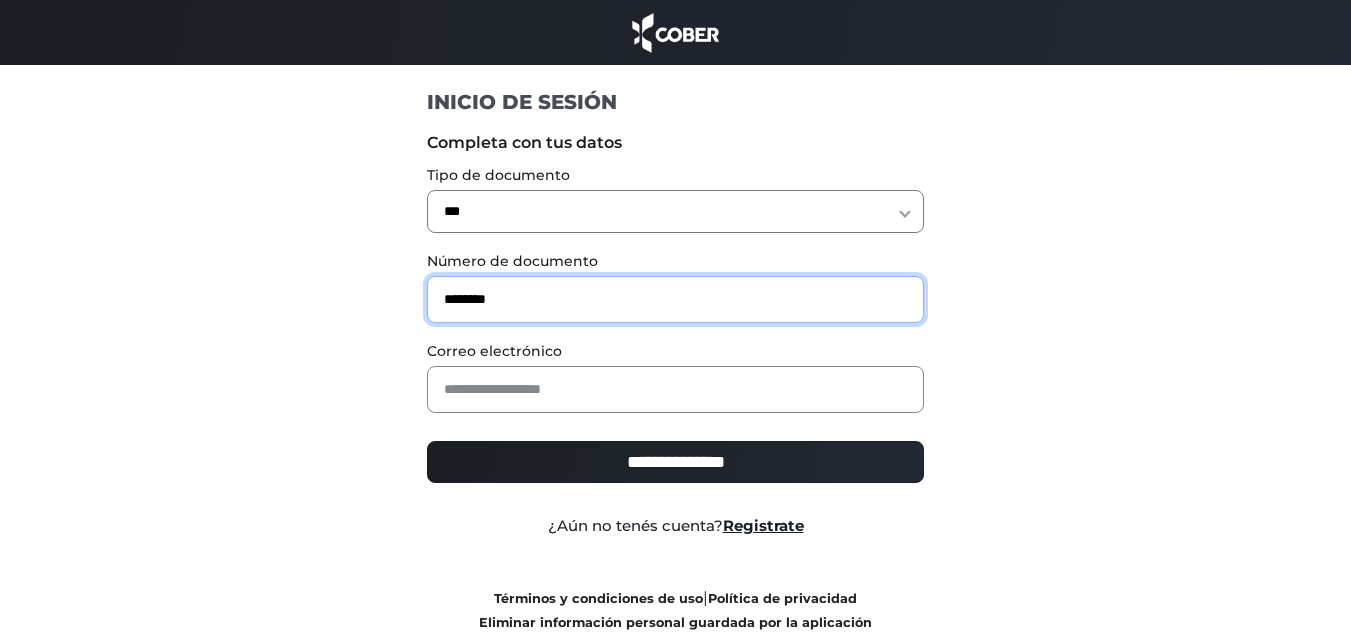 type on "********" 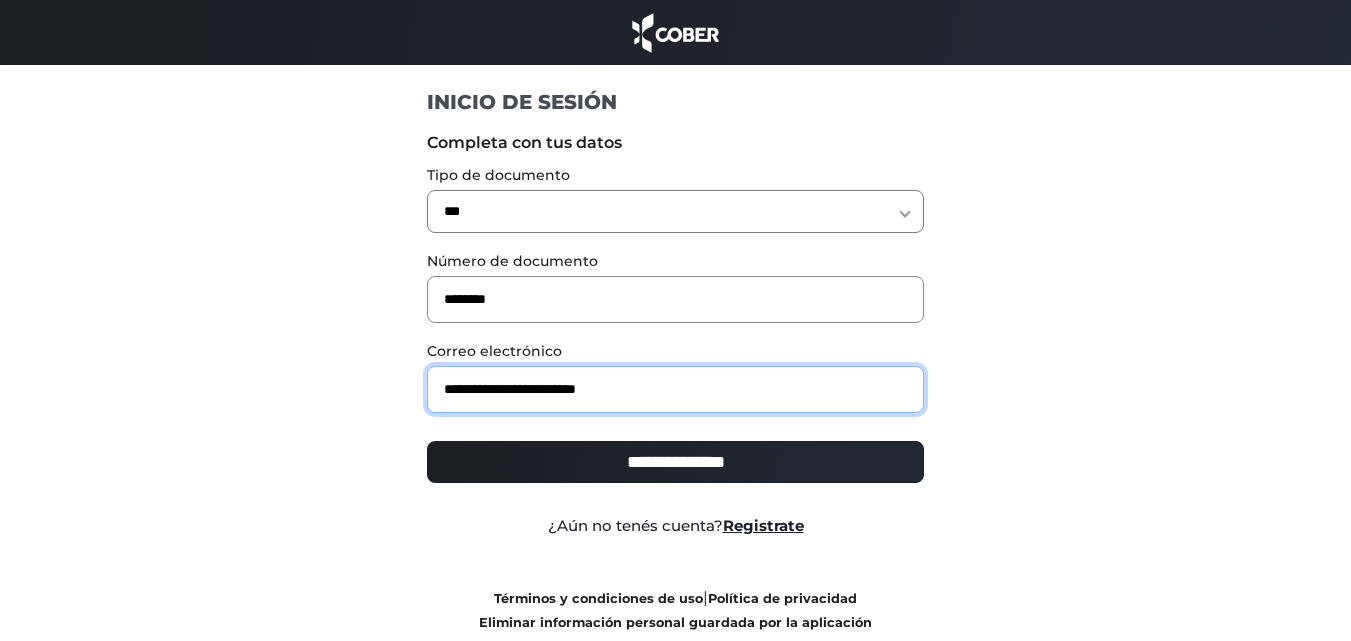 type on "**********" 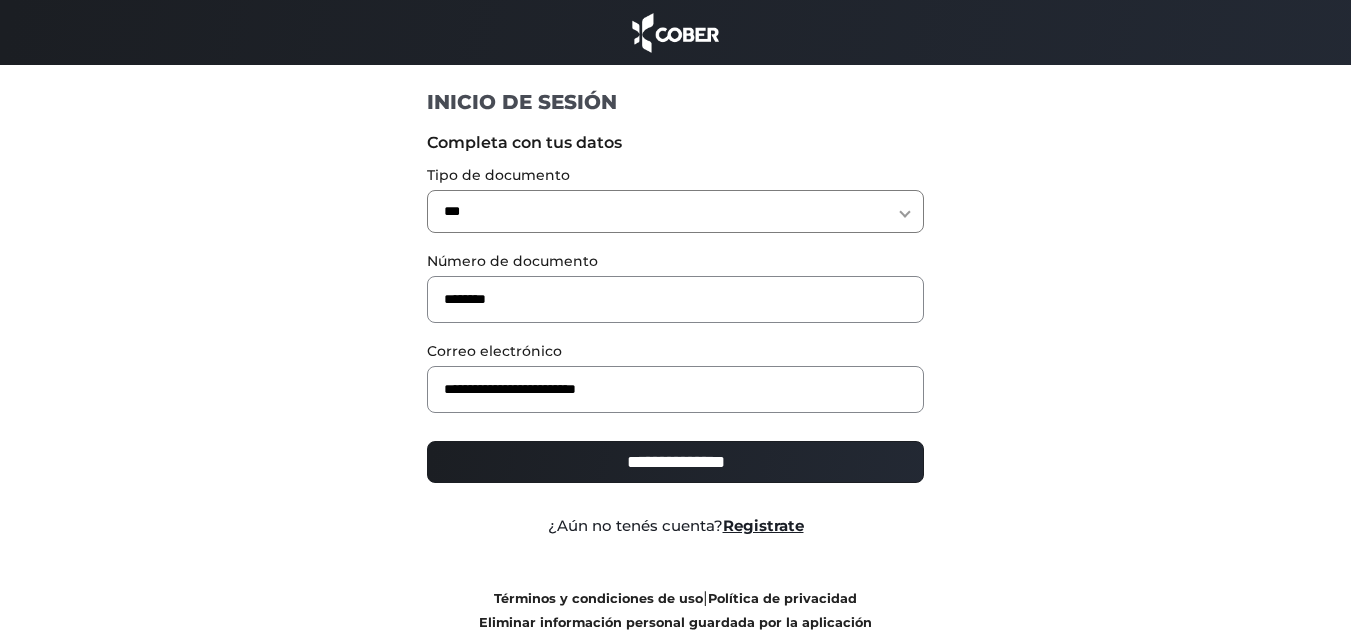 click on "**********" at bounding box center [675, 462] 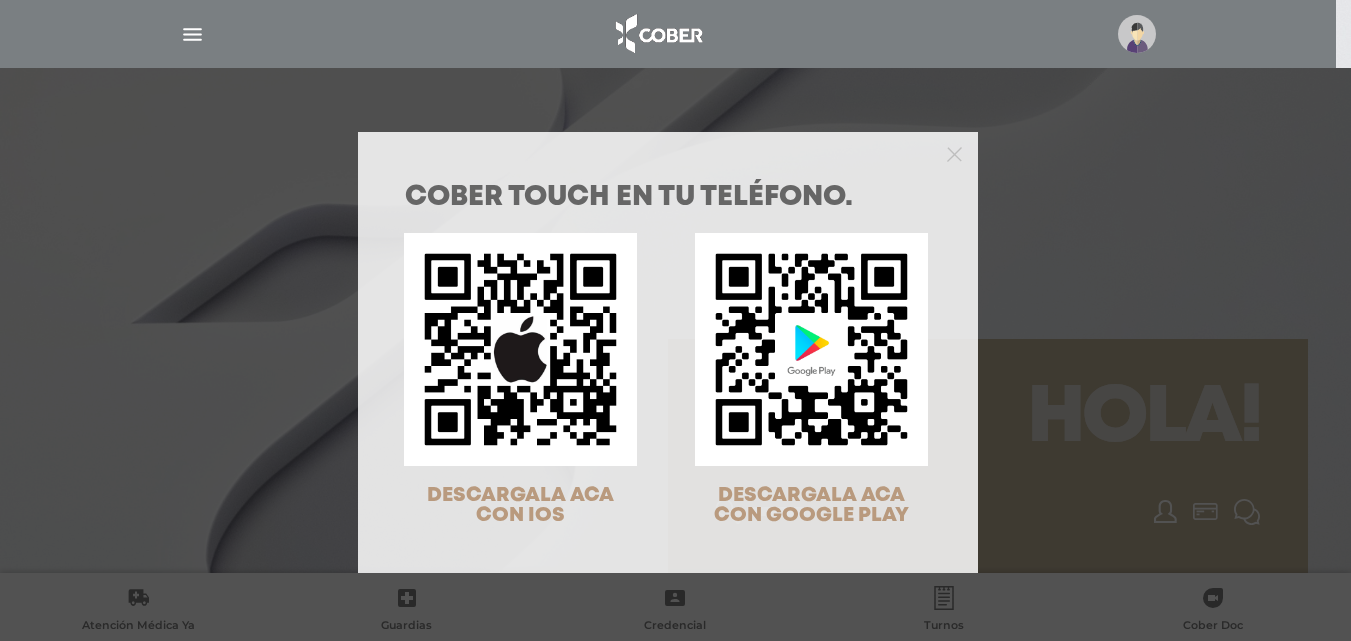 scroll, scrollTop: 0, scrollLeft: 0, axis: both 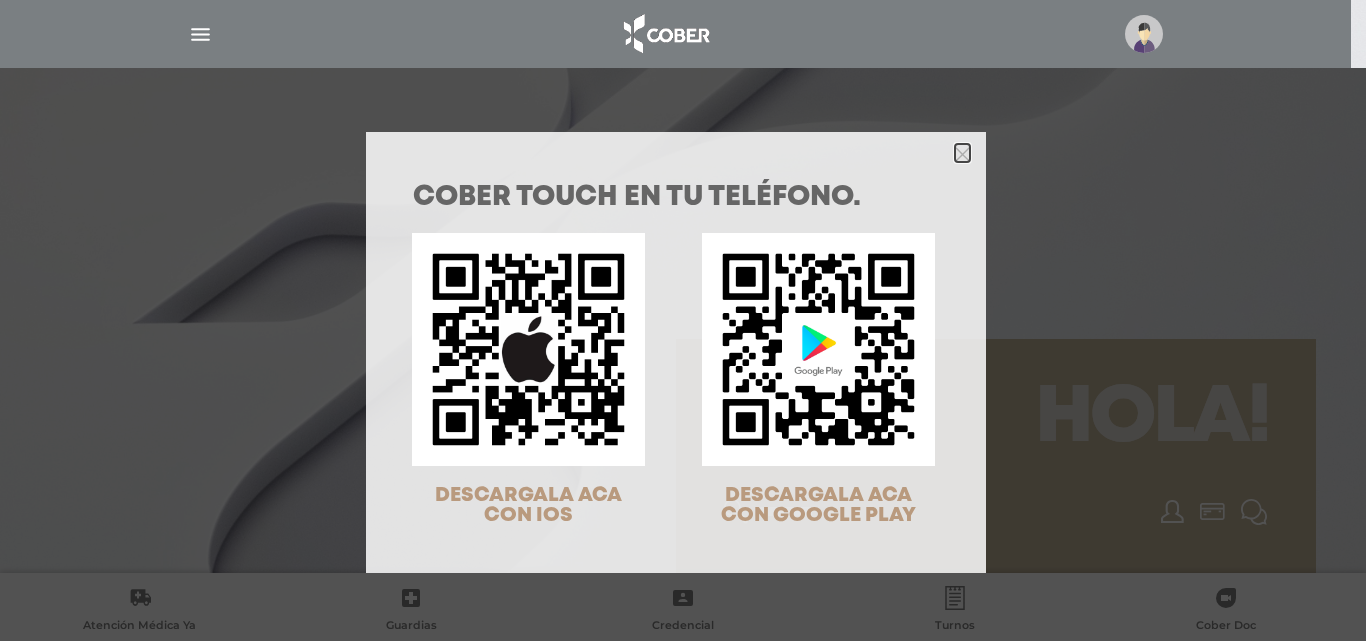 click 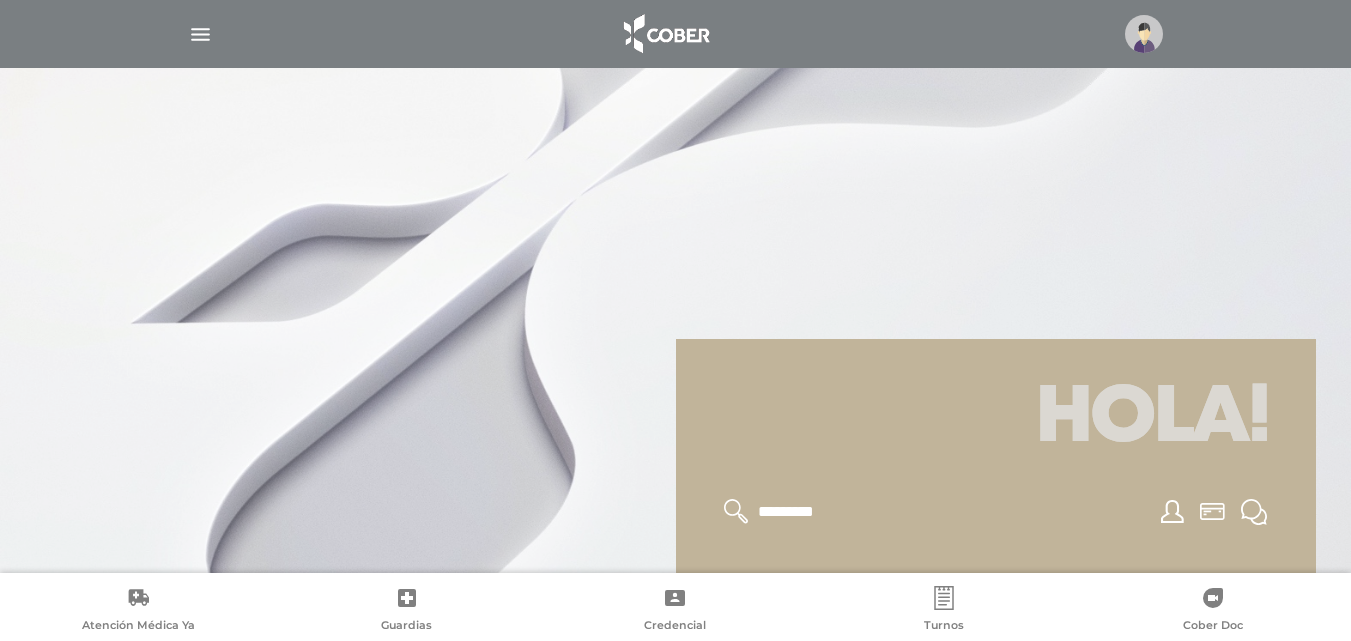 click at bounding box center [200, 34] 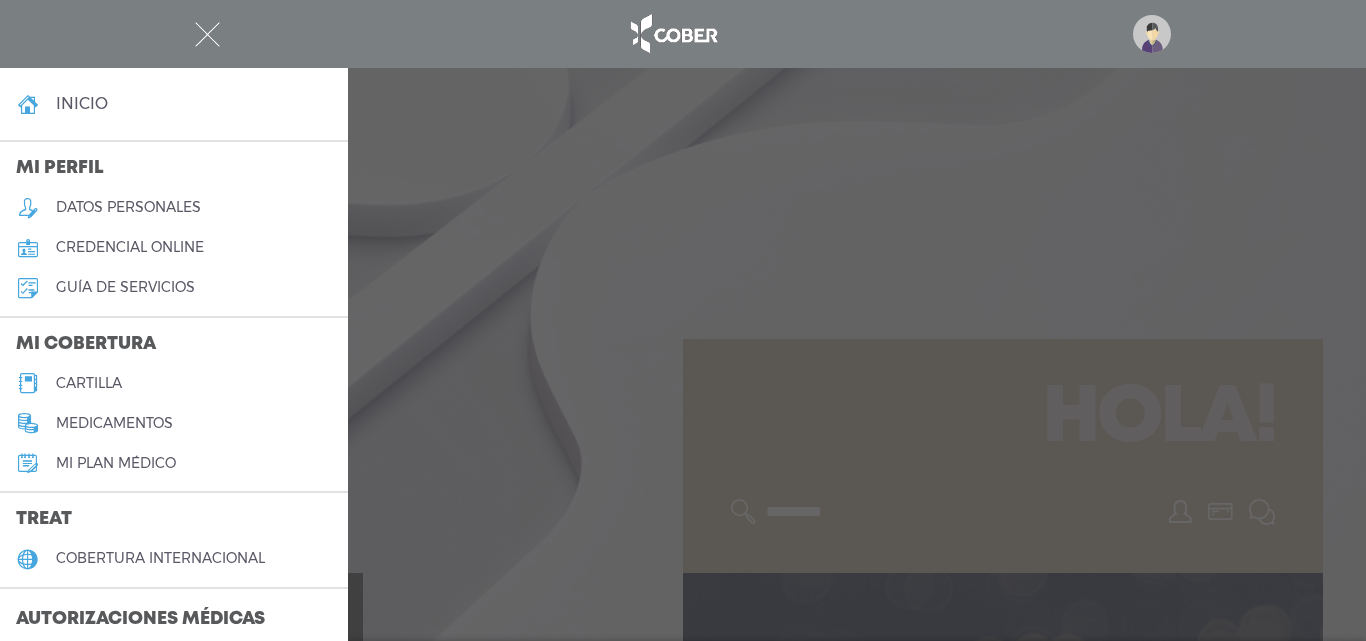 click on "cartilla" at bounding box center (89, 383) 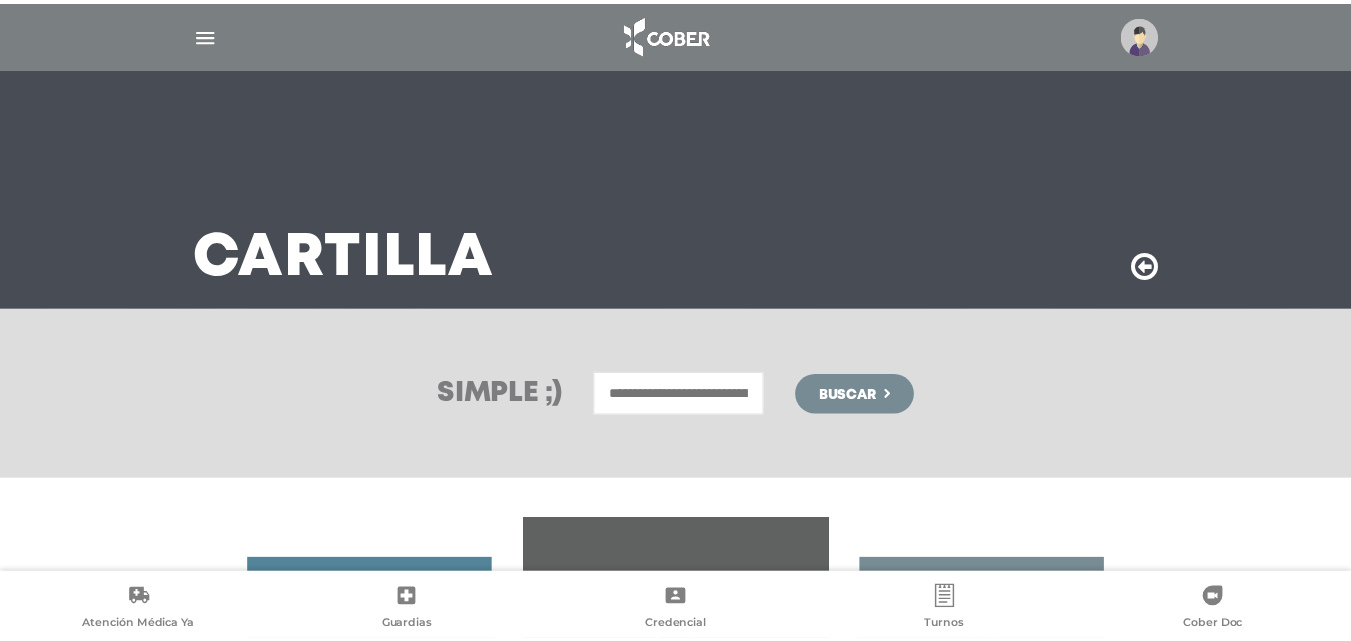 scroll, scrollTop: 0, scrollLeft: 0, axis: both 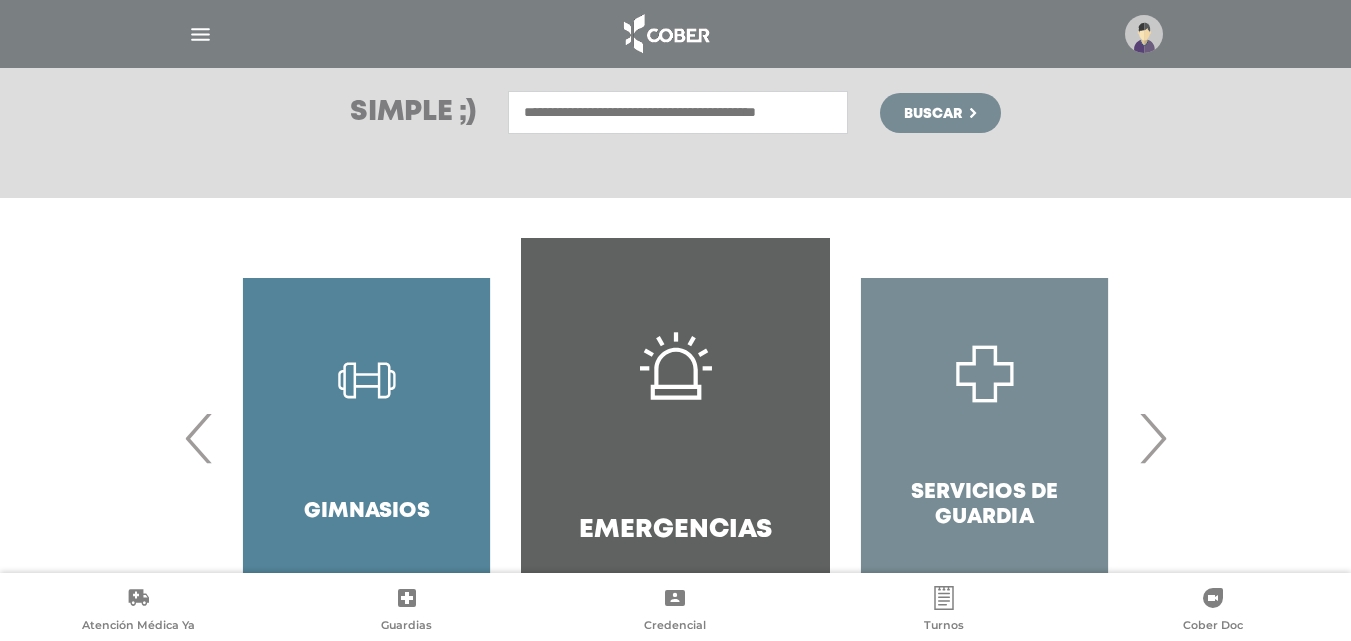 click on "›" at bounding box center [1152, 438] 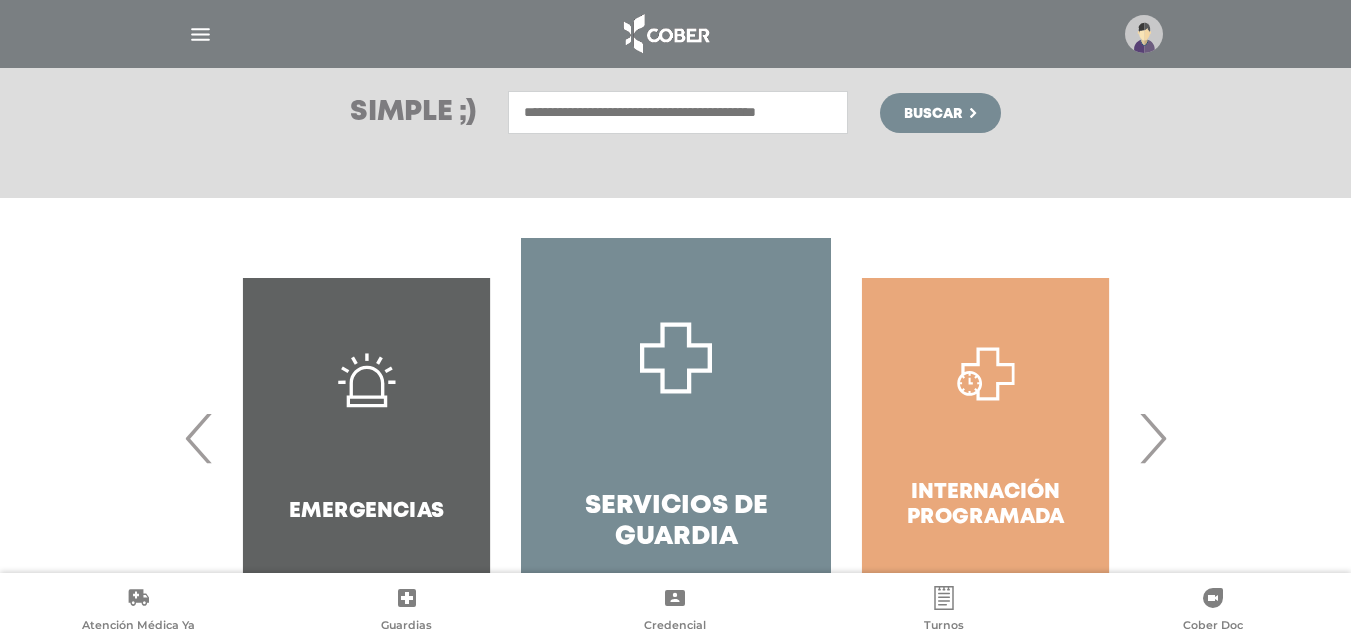 click on "›" at bounding box center [1152, 438] 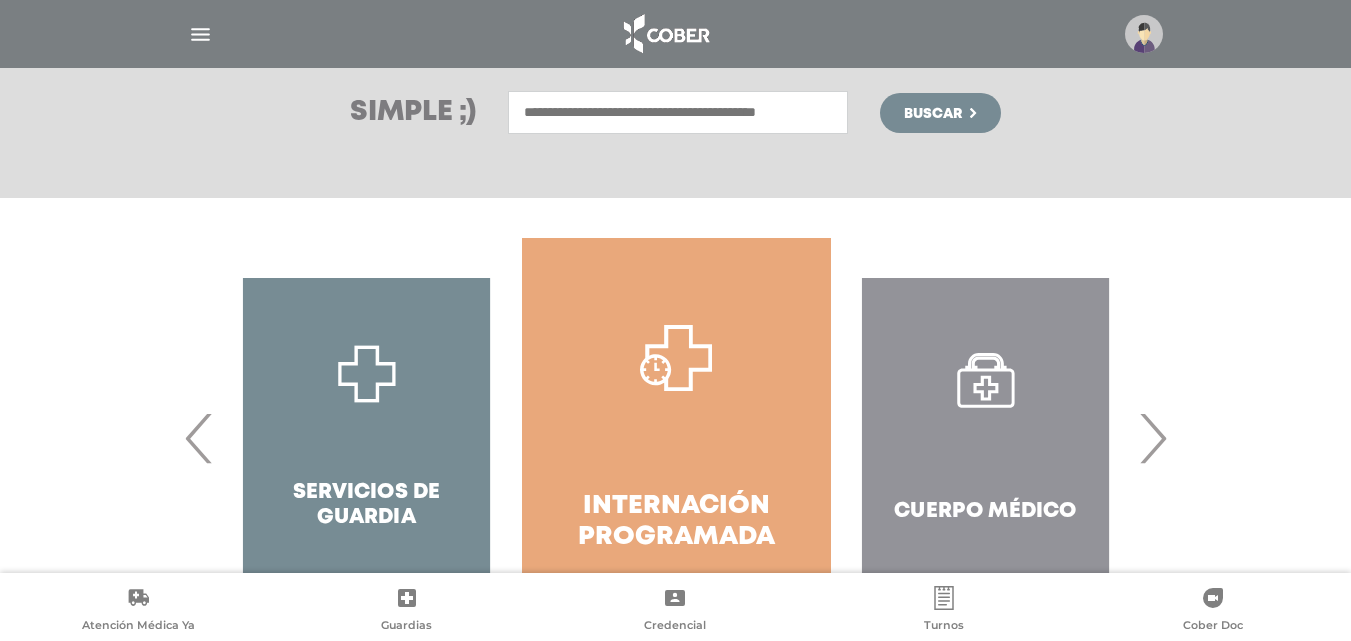 click on "›" at bounding box center (1152, 438) 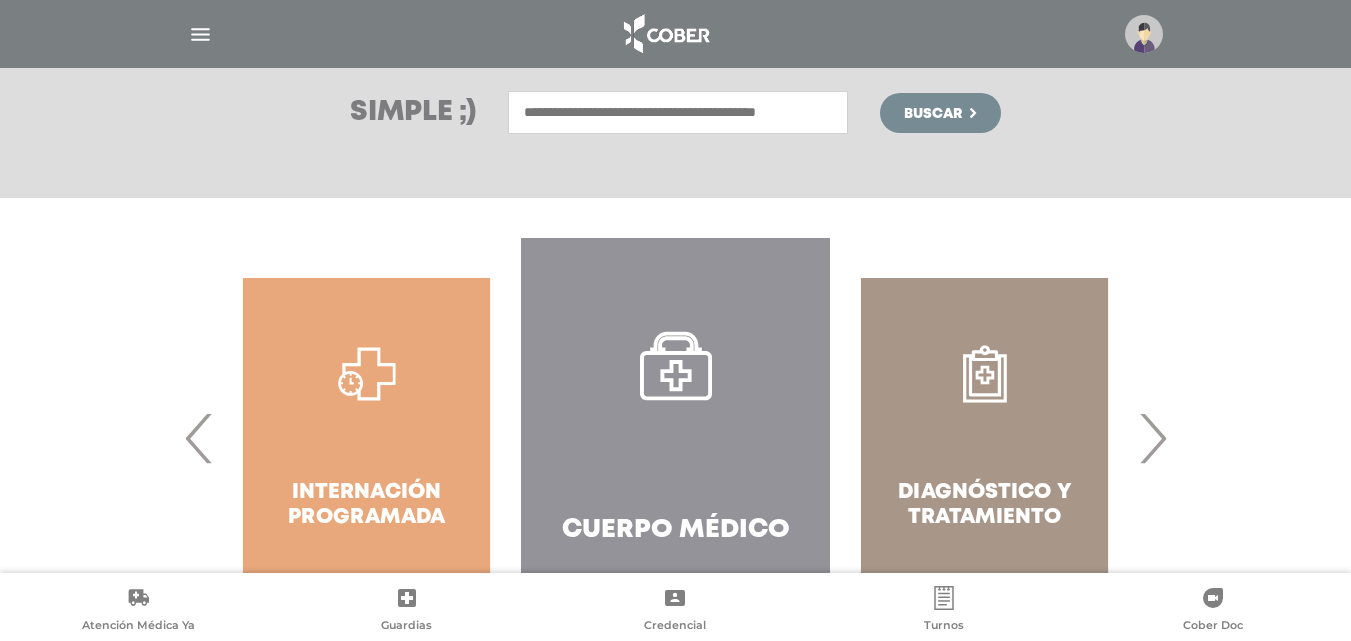 click on "Cuerpo Médico" at bounding box center [675, 438] 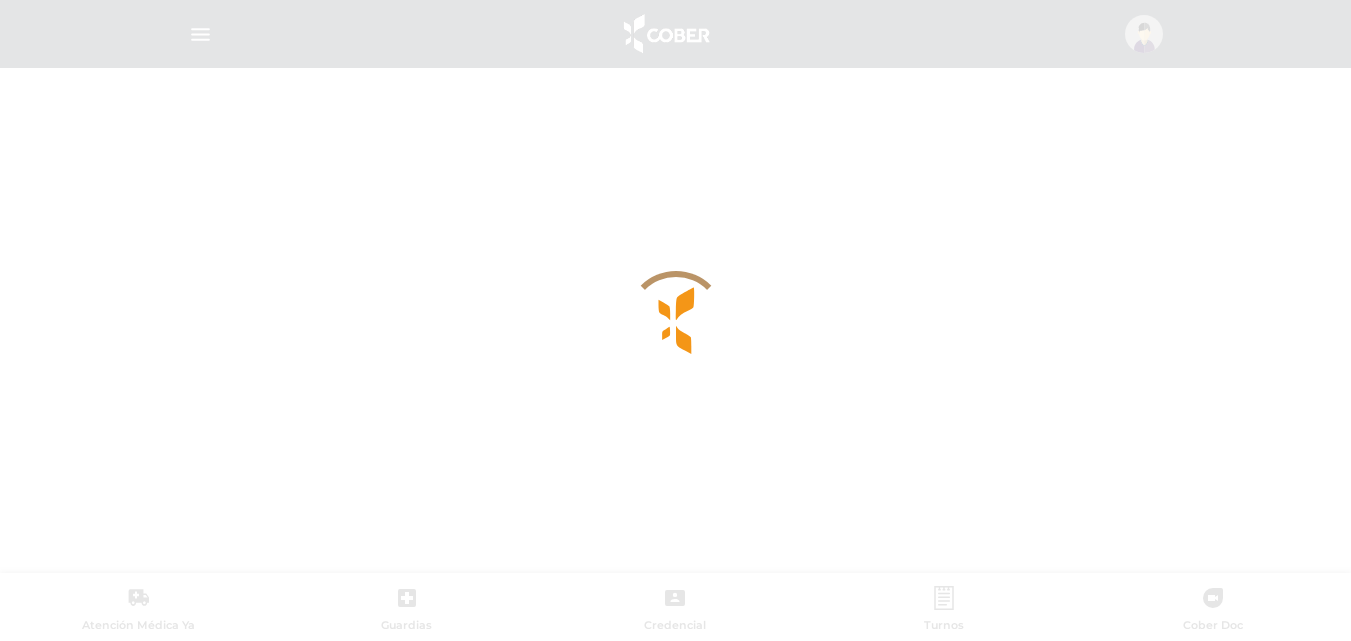 scroll, scrollTop: 0, scrollLeft: 0, axis: both 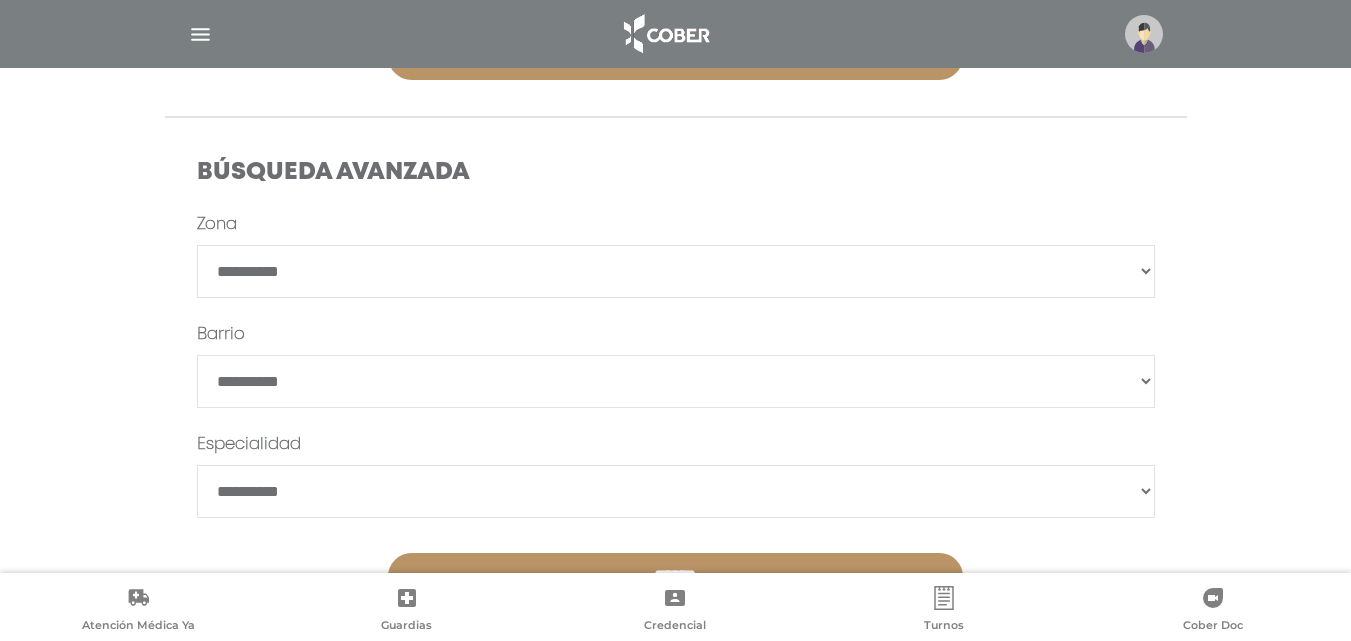 click on "**********" at bounding box center (676, 271) 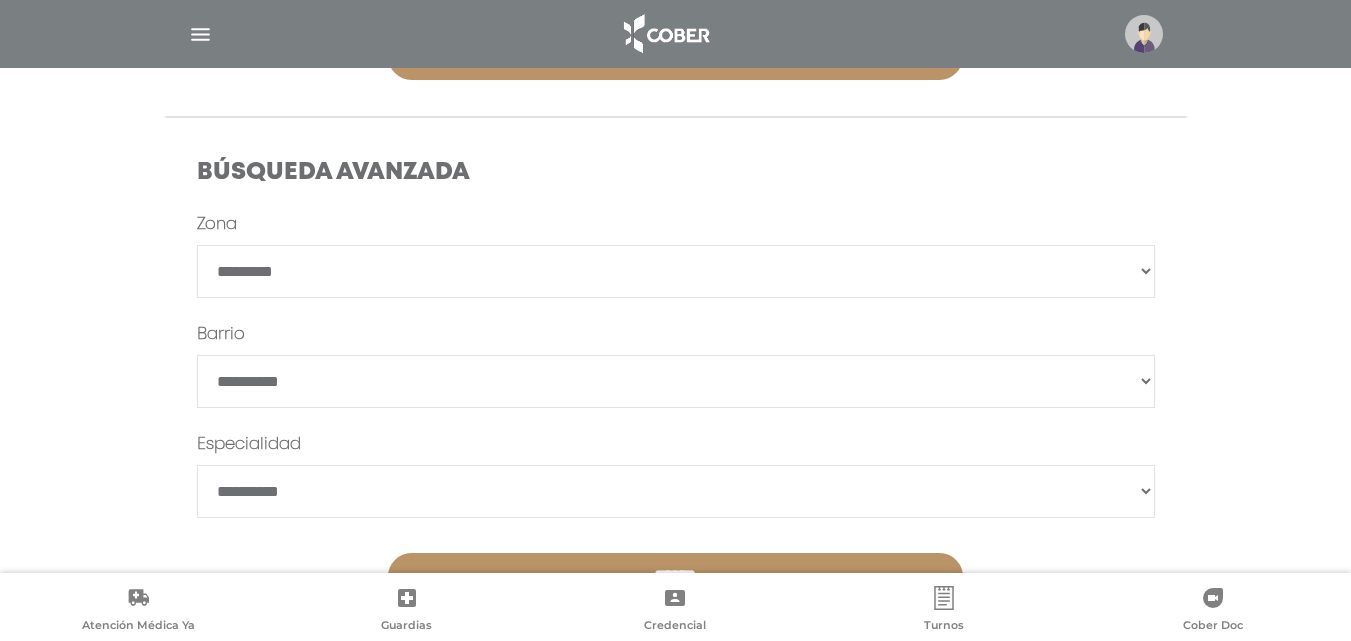 click on "**********" at bounding box center (676, 271) 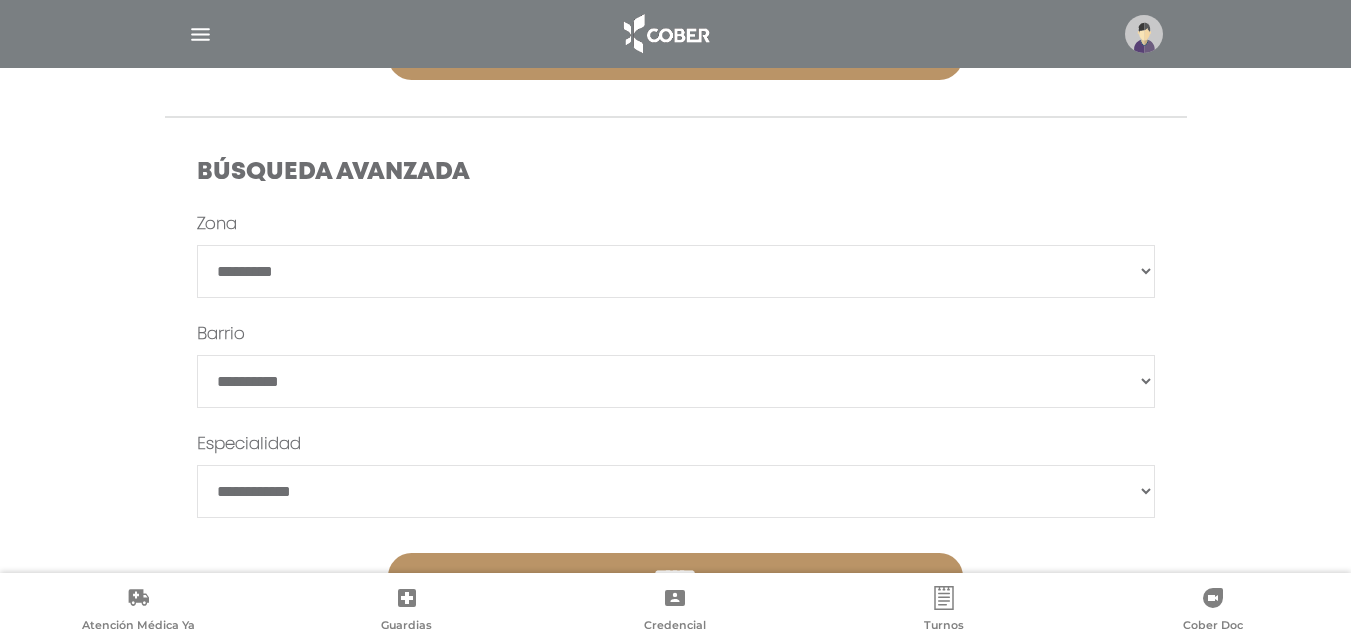 click on "**********" at bounding box center (676, 491) 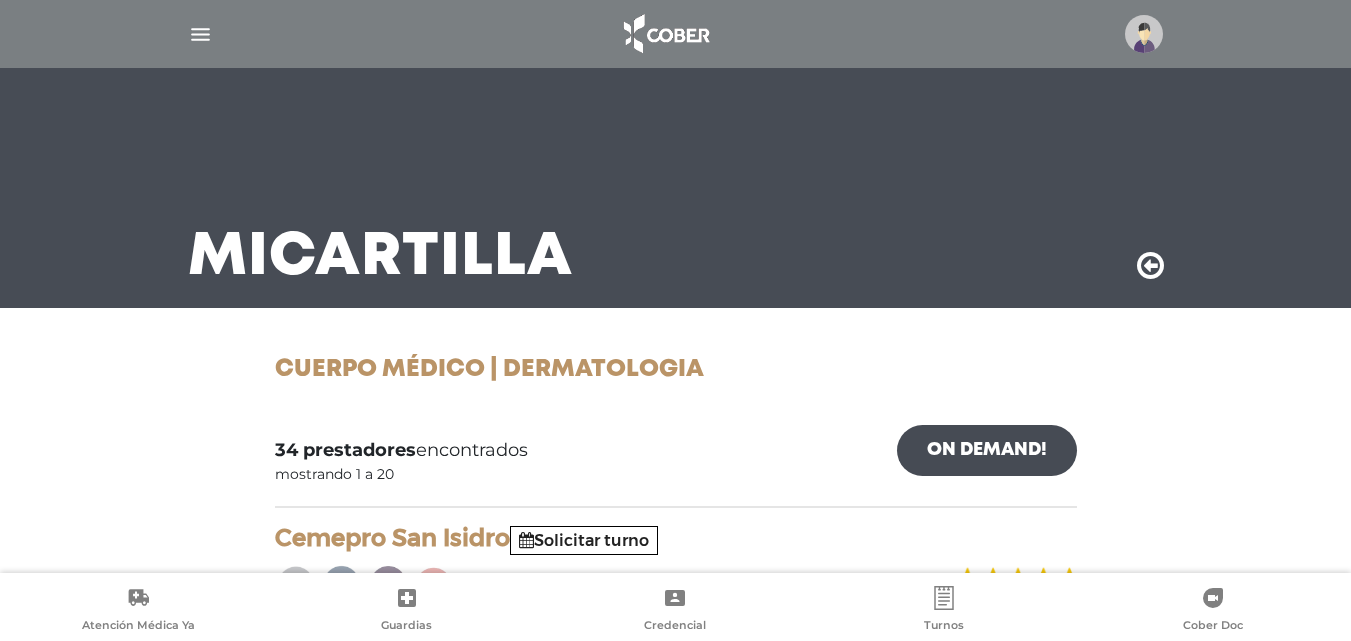 scroll, scrollTop: 0, scrollLeft: 0, axis: both 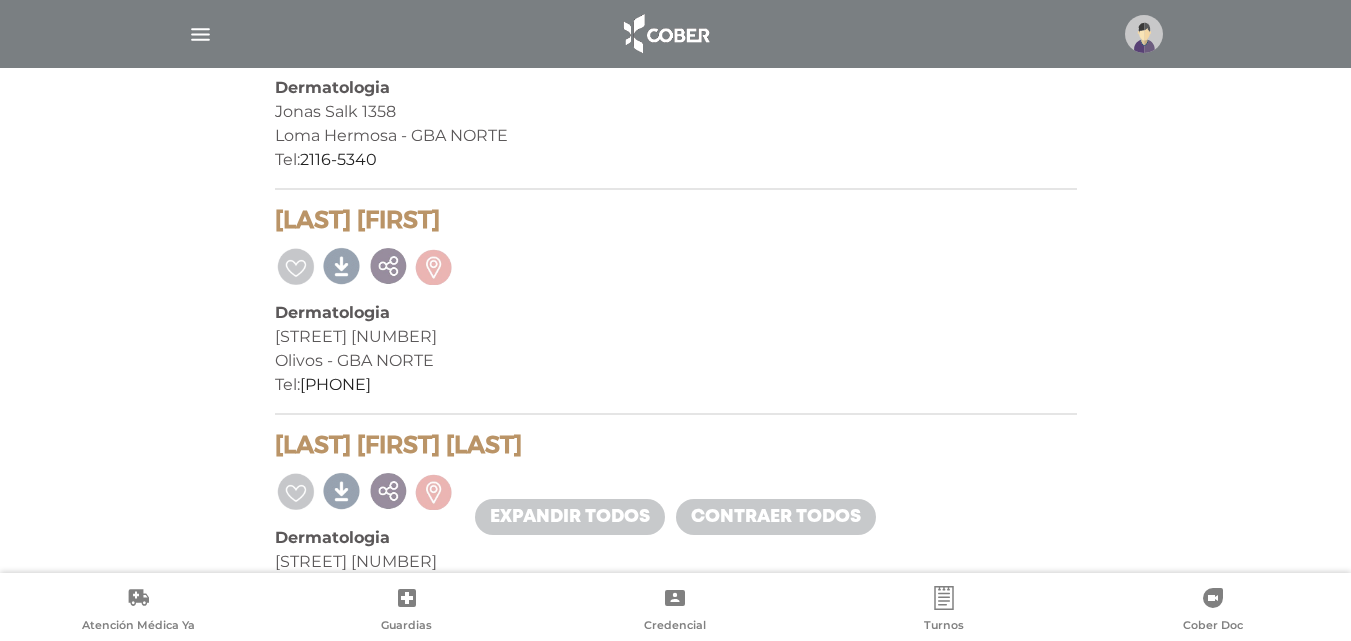 drag, startPoint x: 415, startPoint y: 373, endPoint x: 211, endPoint y: 201, distance: 266.83328 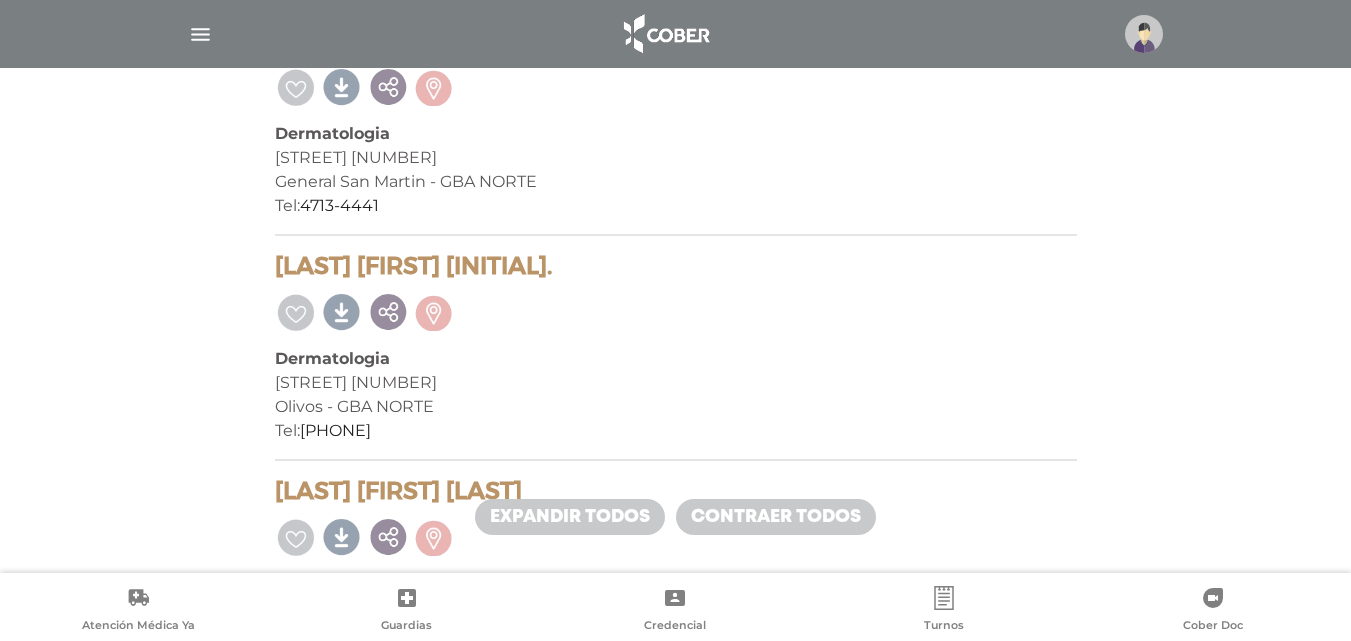 scroll, scrollTop: 3037, scrollLeft: 0, axis: vertical 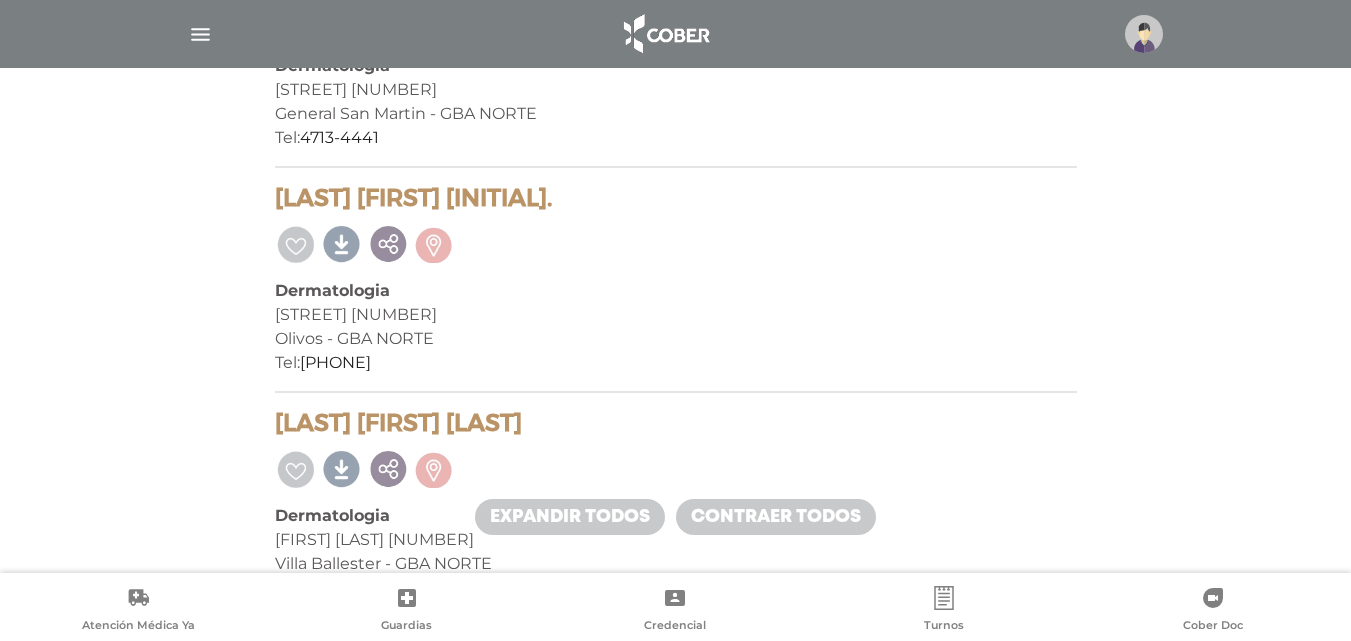 drag, startPoint x: 419, startPoint y: 361, endPoint x: 248, endPoint y: 192, distance: 240.42047 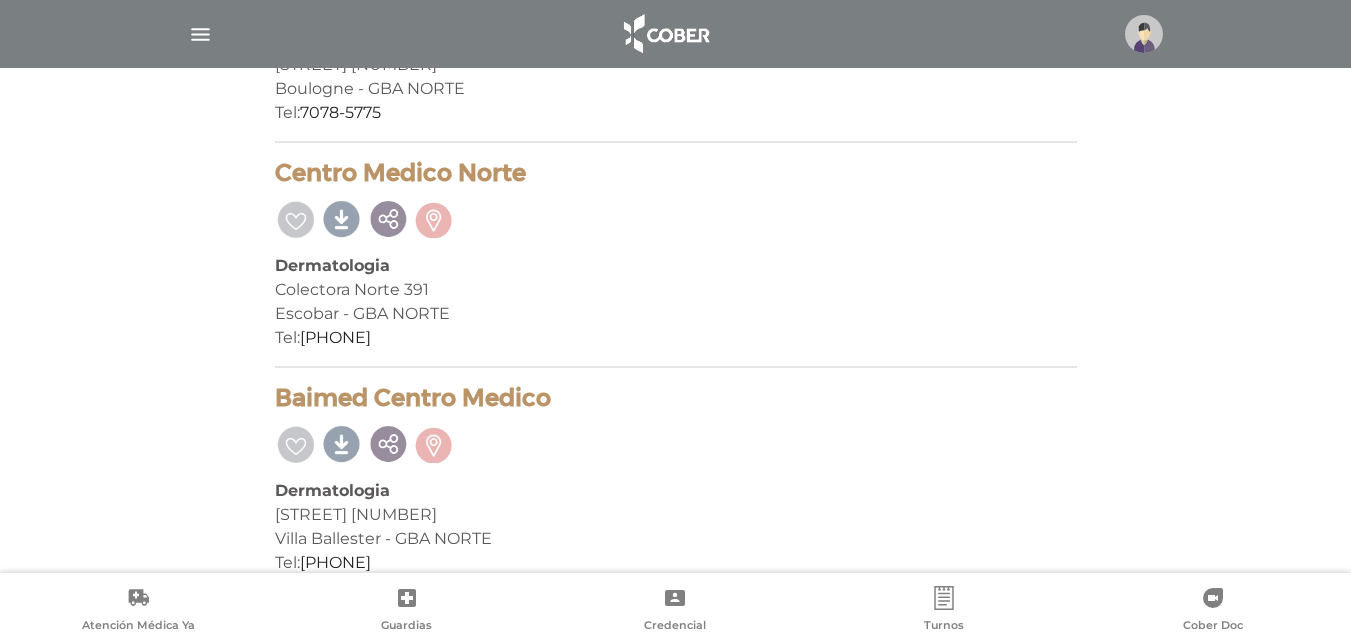 scroll, scrollTop: 4522, scrollLeft: 0, axis: vertical 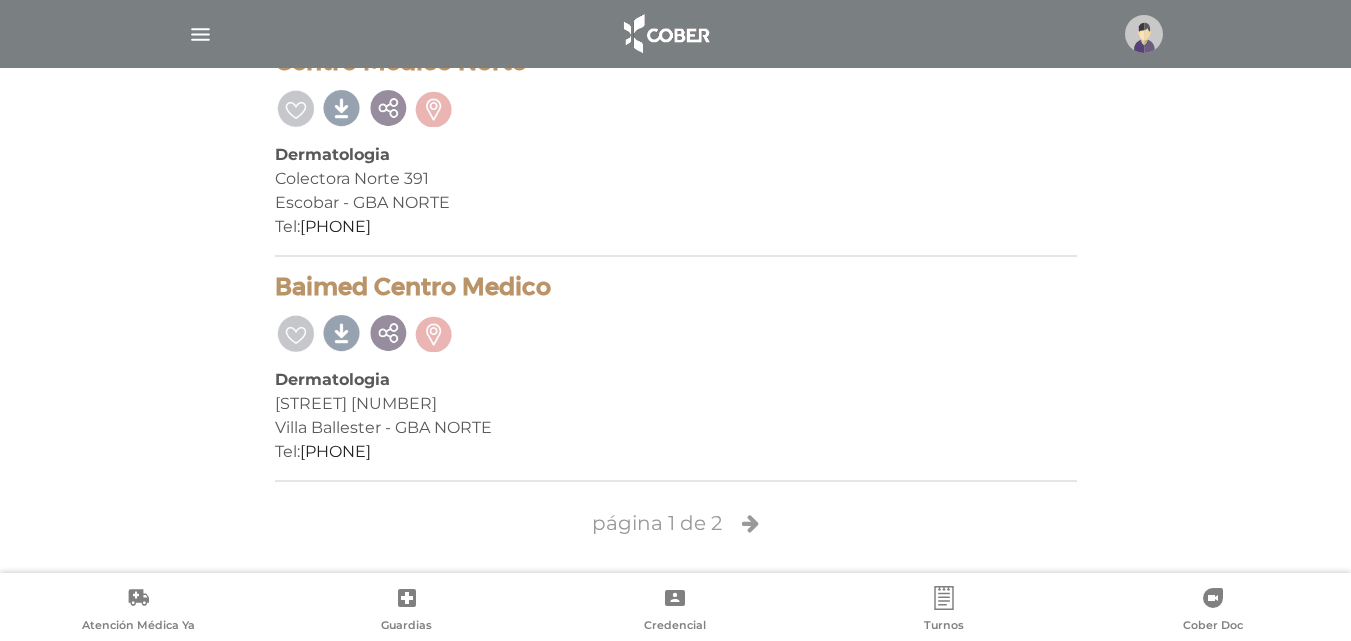 click at bounding box center [750, 523] 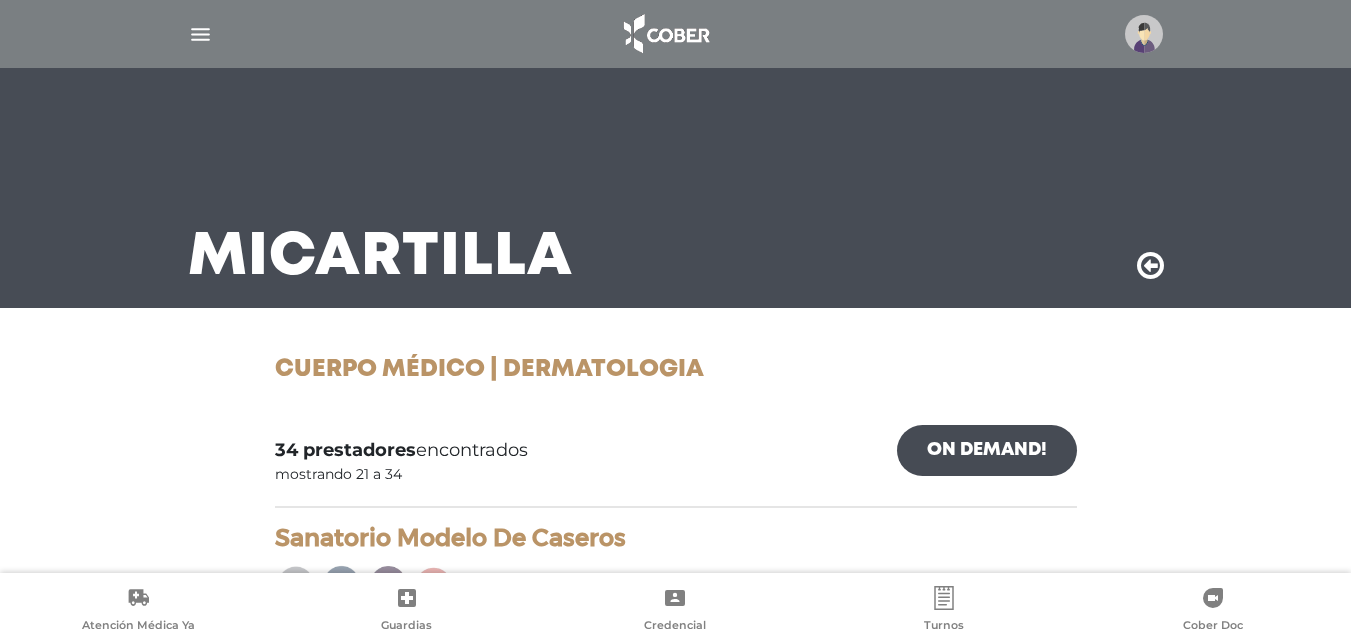 scroll, scrollTop: 0, scrollLeft: 0, axis: both 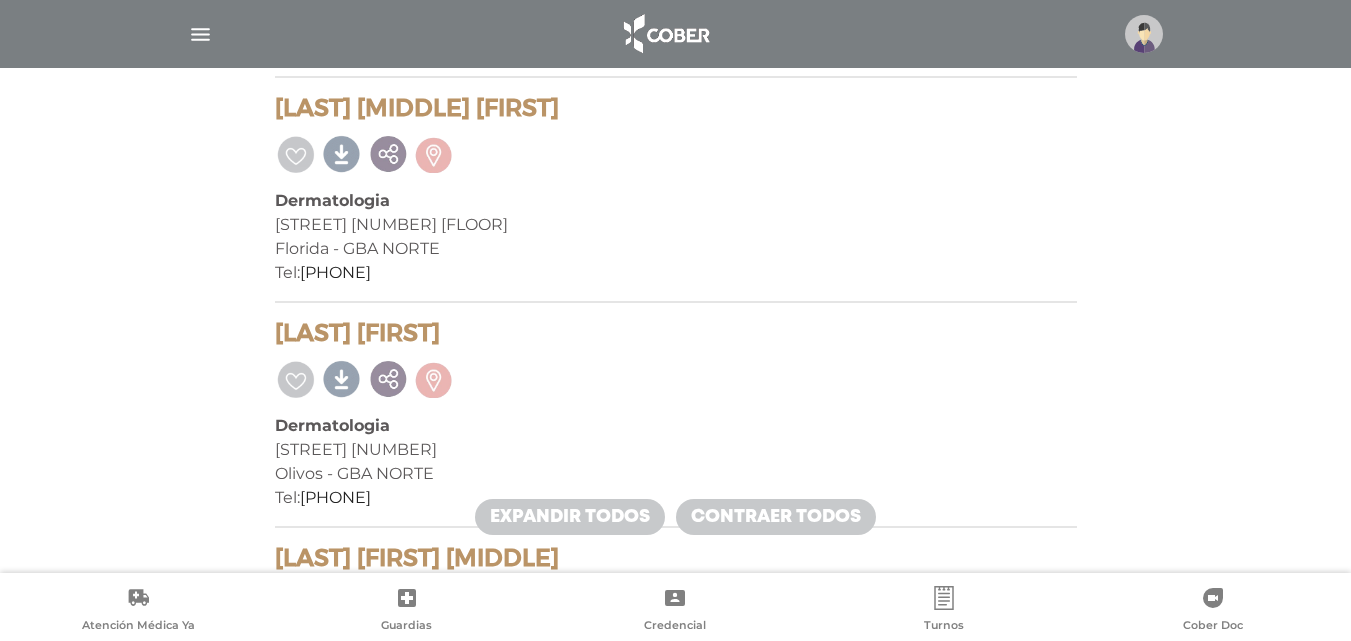 drag, startPoint x: 397, startPoint y: 271, endPoint x: 201, endPoint y: 111, distance: 253.01384 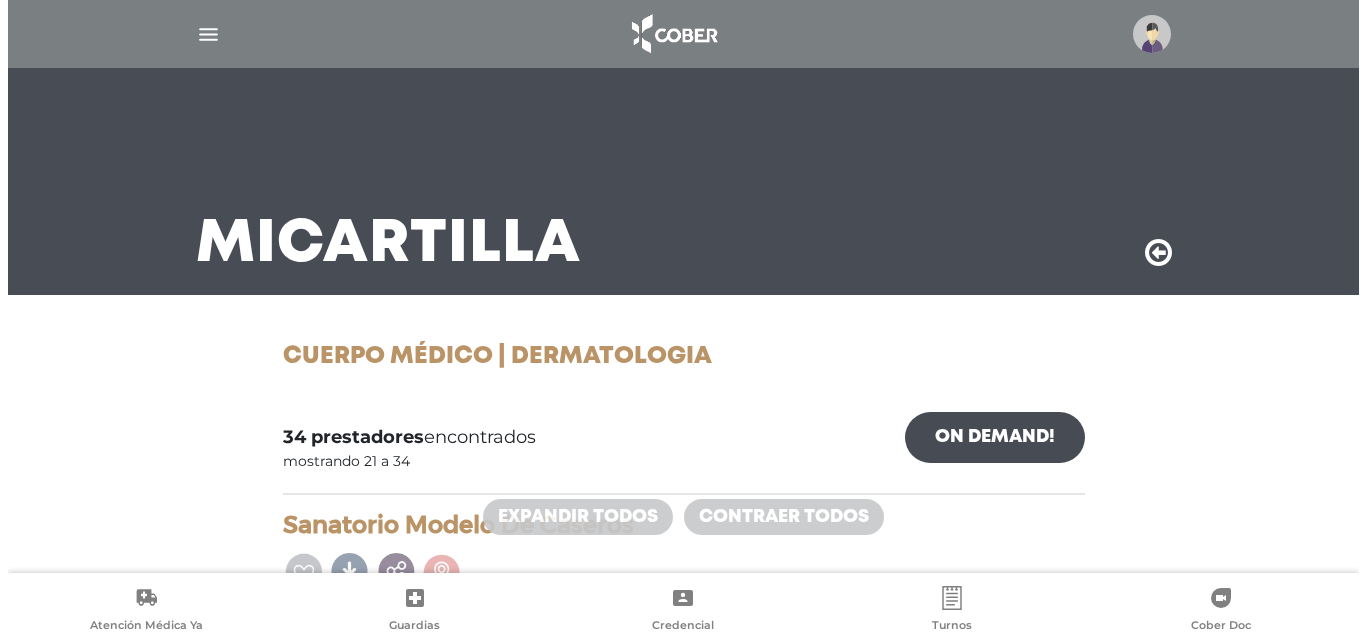 scroll, scrollTop: 0, scrollLeft: 0, axis: both 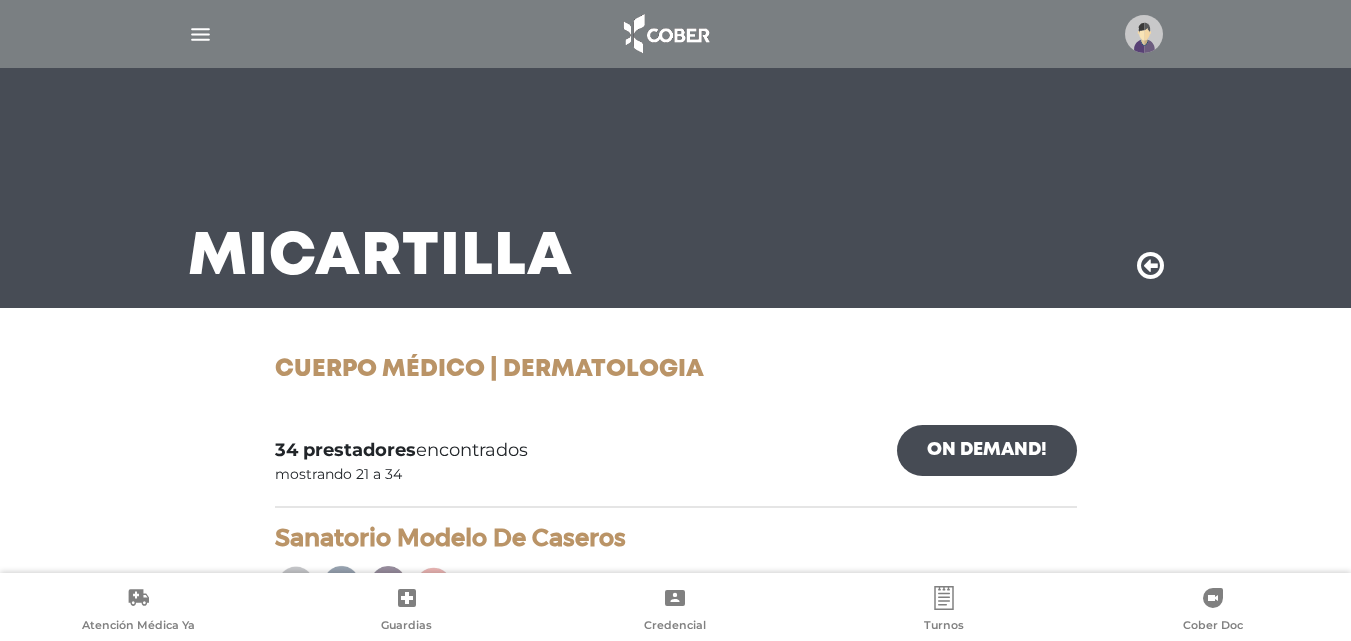 click at bounding box center [1144, 34] 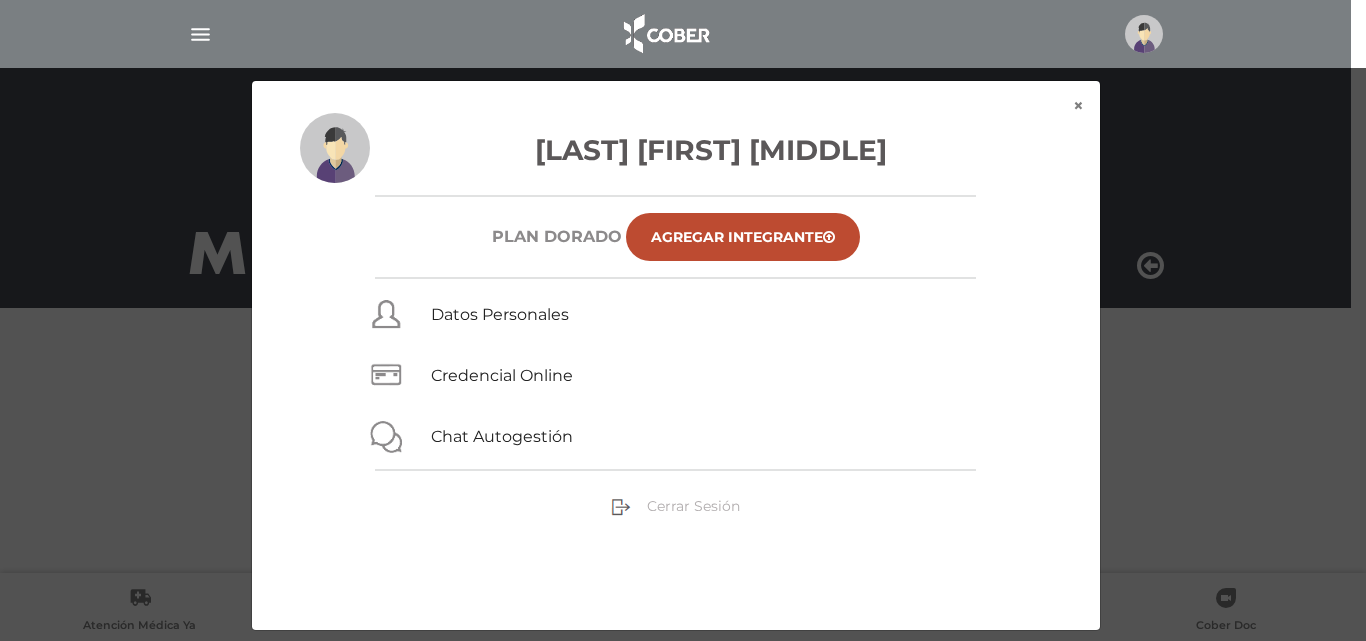 click on "Cerrar Sesión" at bounding box center [693, 506] 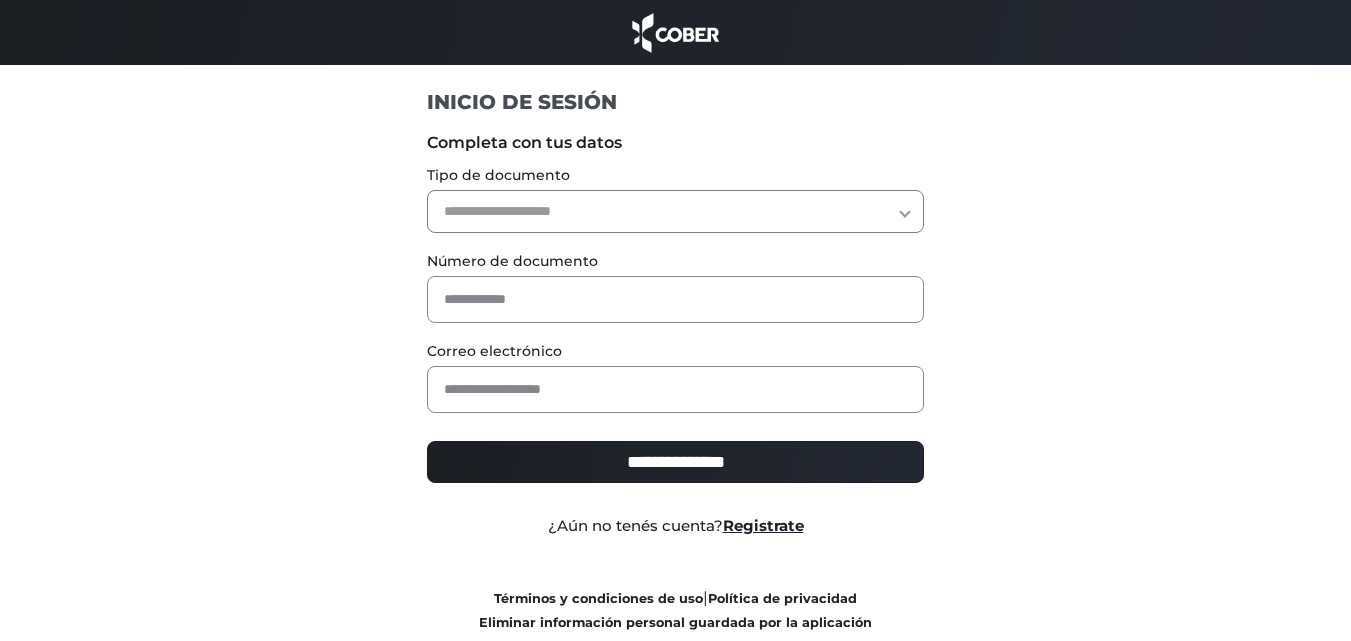 scroll, scrollTop: 0, scrollLeft: 0, axis: both 